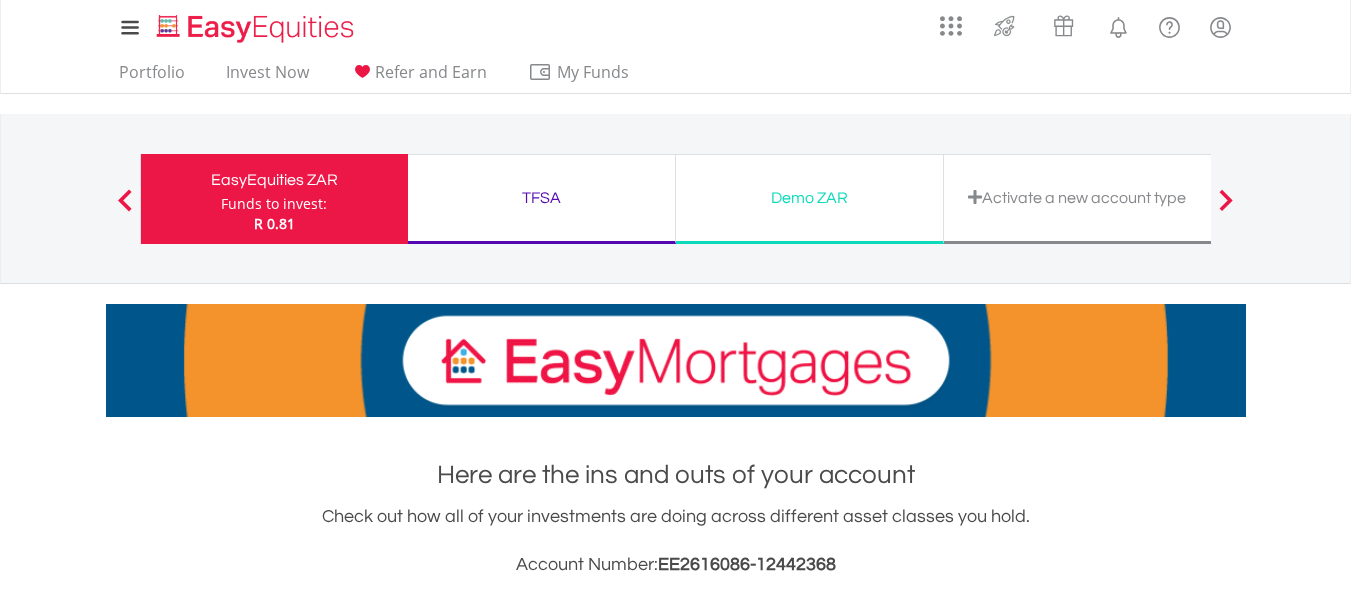 scroll, scrollTop: 1403, scrollLeft: 0, axis: vertical 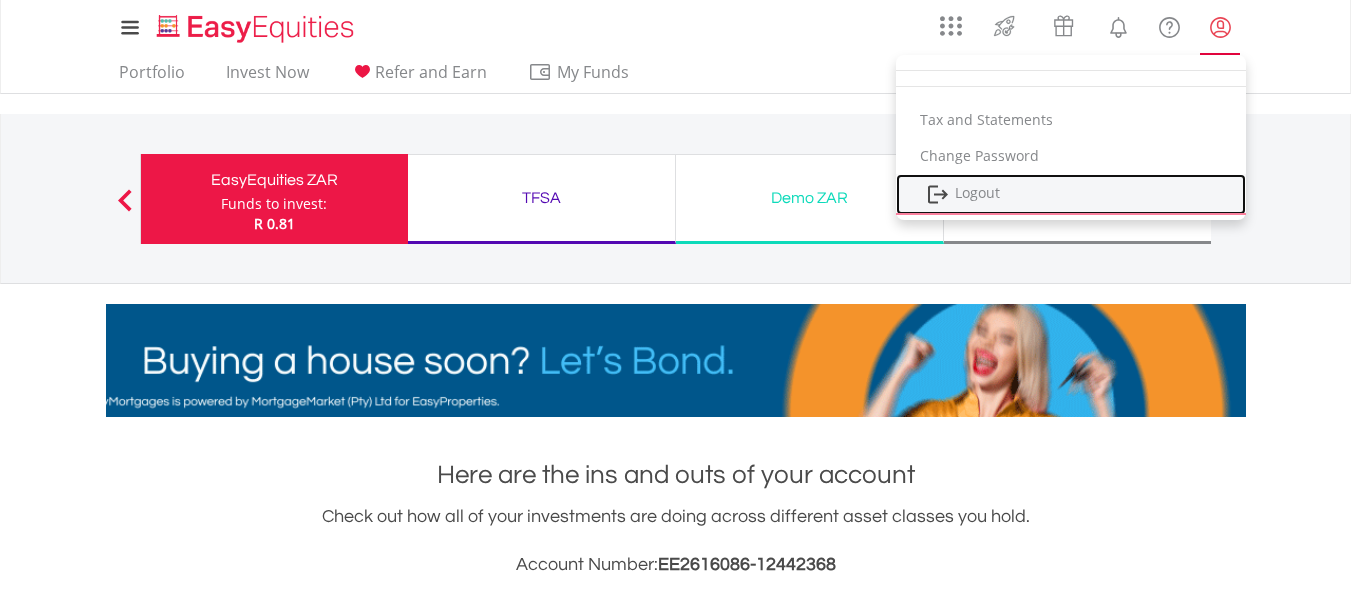 click on "Logout" at bounding box center (1071, 194) 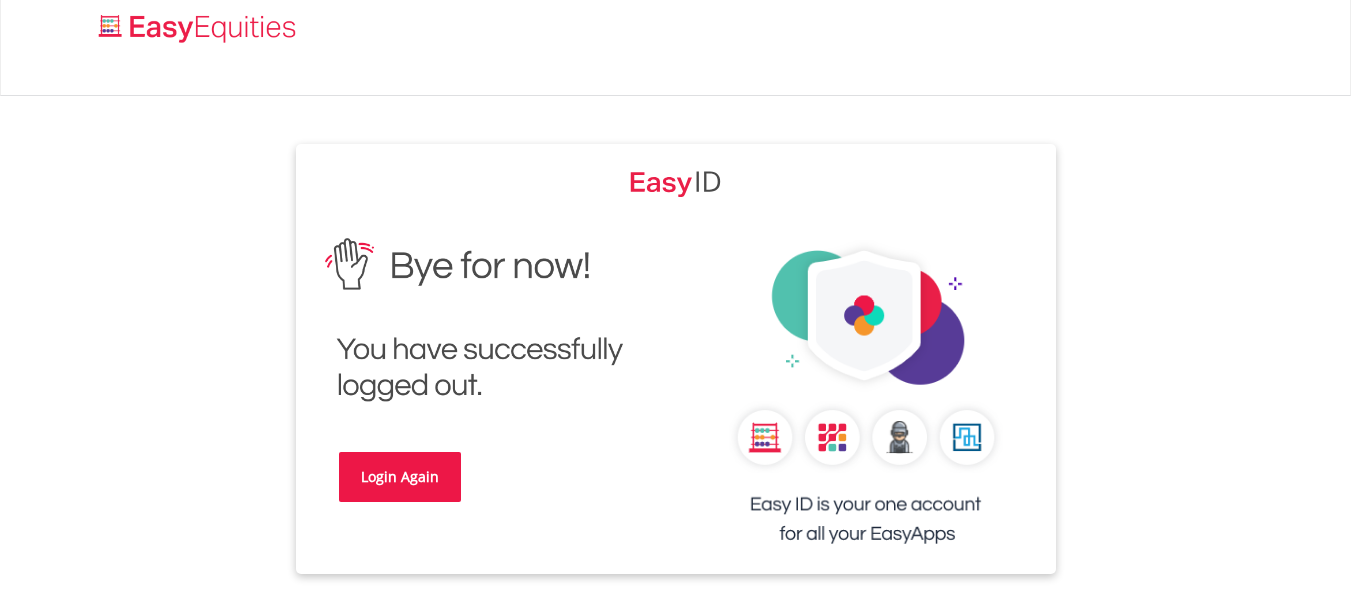 scroll, scrollTop: 0, scrollLeft: 0, axis: both 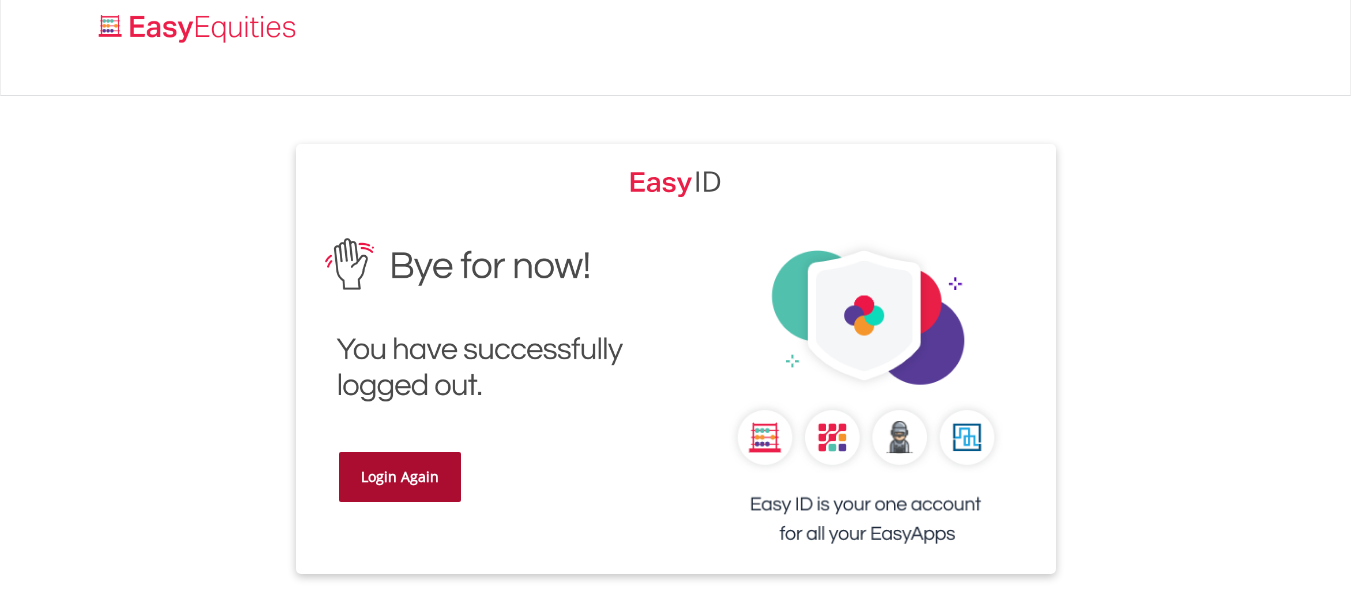 click on "Login Again" at bounding box center (400, 477) 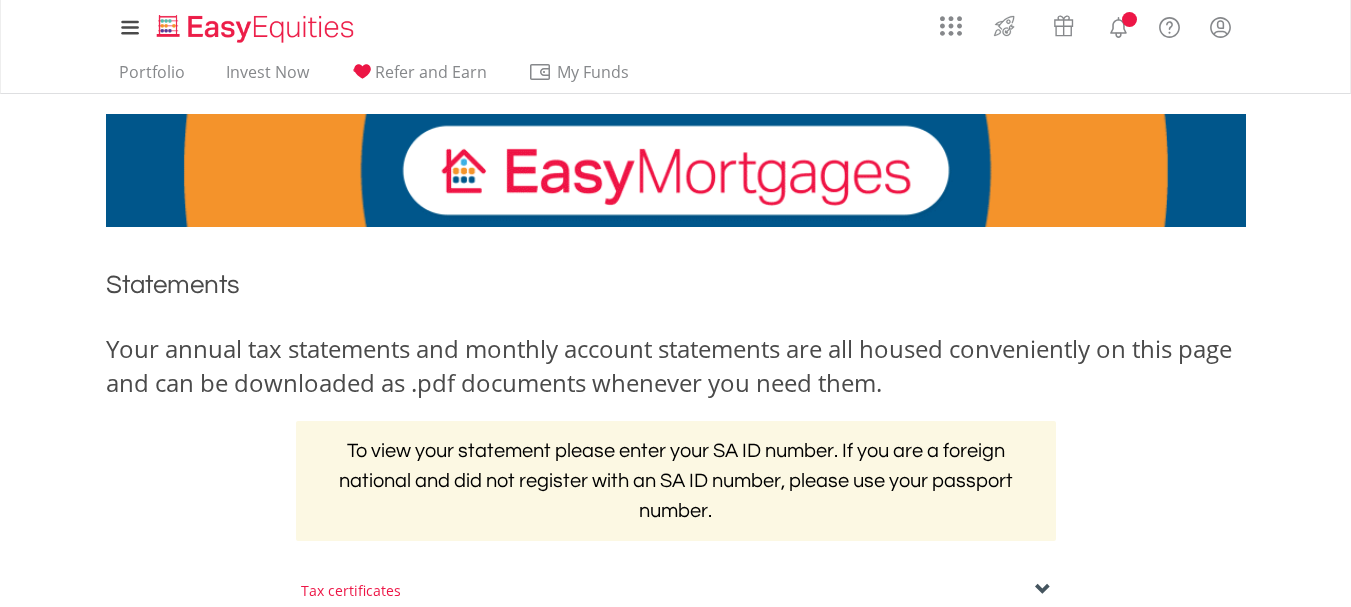 scroll, scrollTop: 0, scrollLeft: 0, axis: both 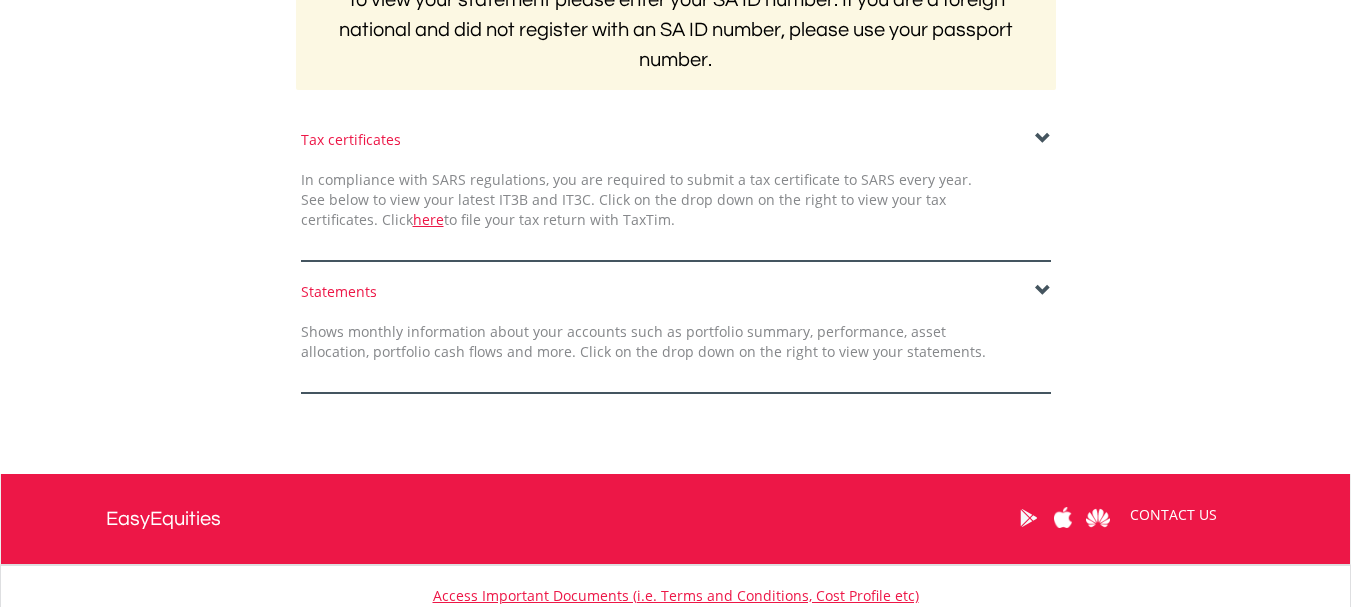click at bounding box center [1043, 291] 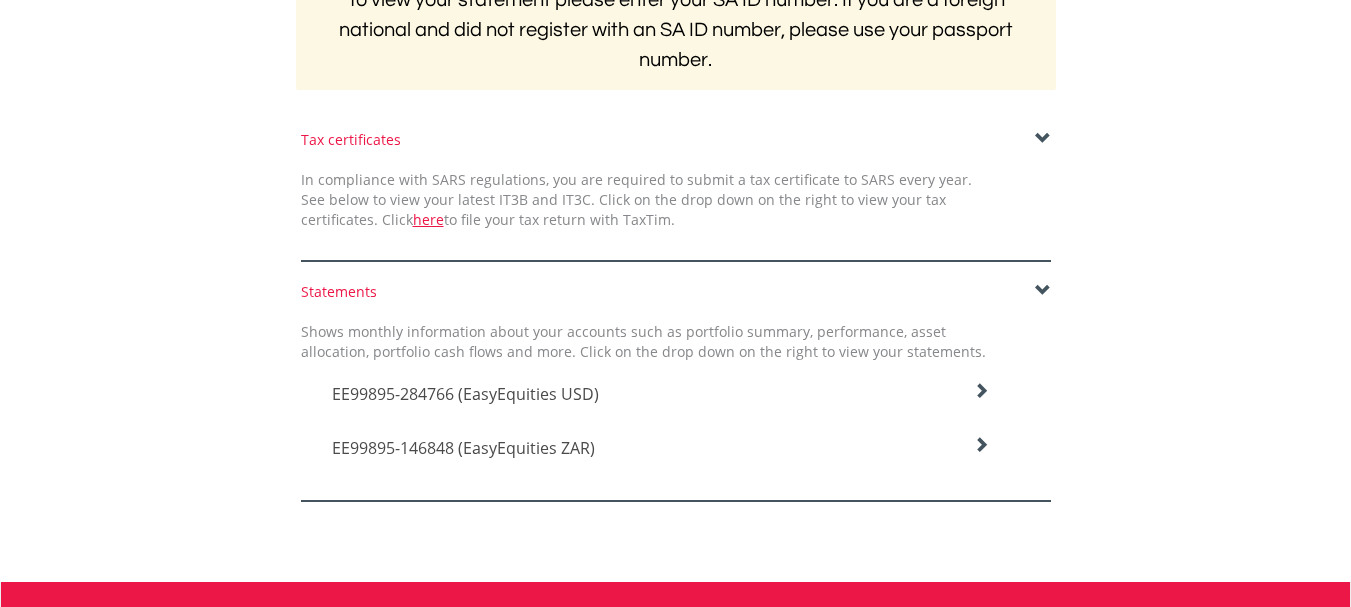 click at bounding box center [981, 391] 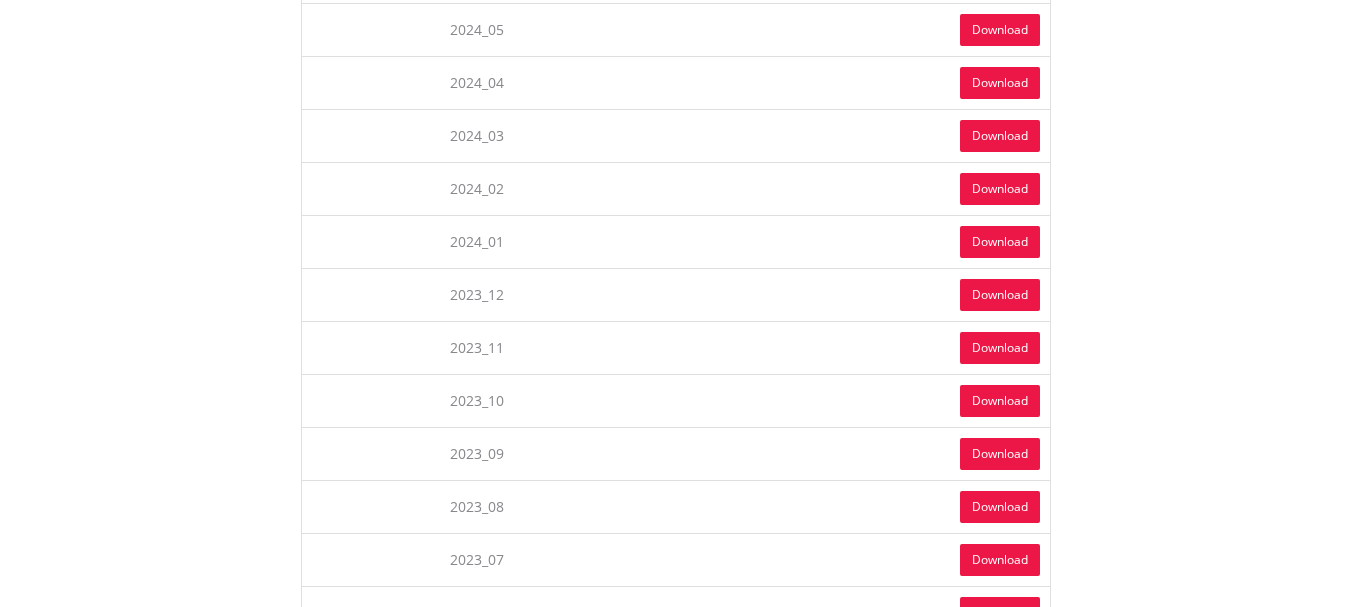 scroll, scrollTop: 1473, scrollLeft: 0, axis: vertical 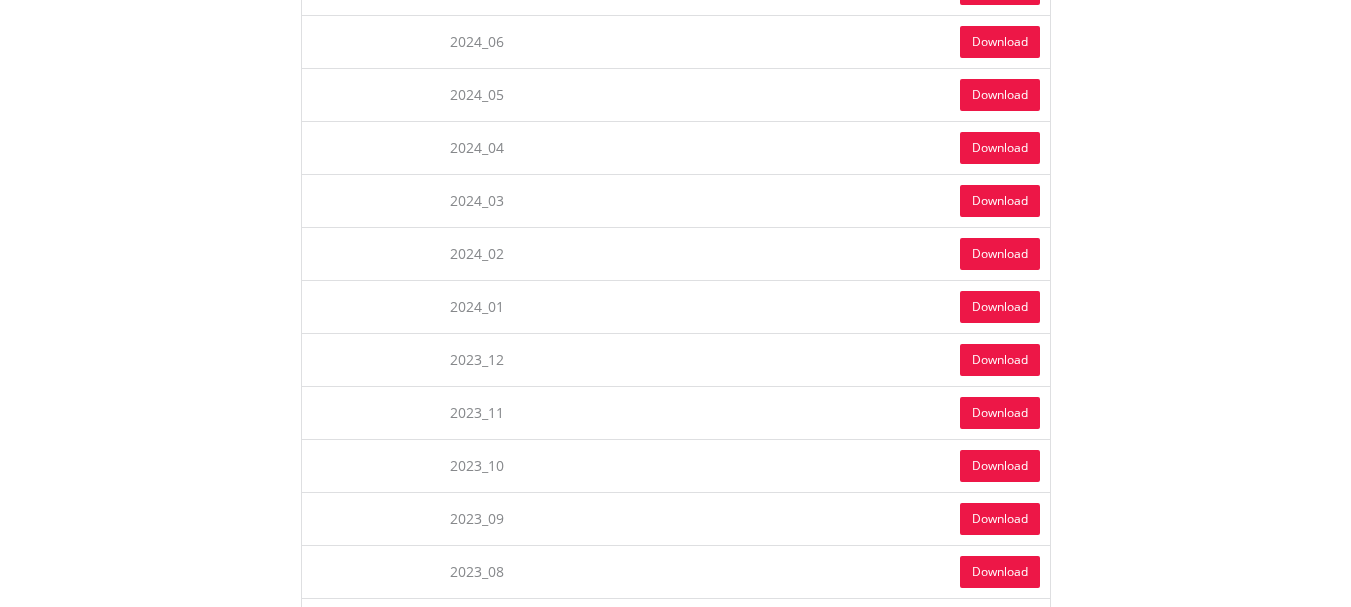 click on "Download" at bounding box center [1000, 307] 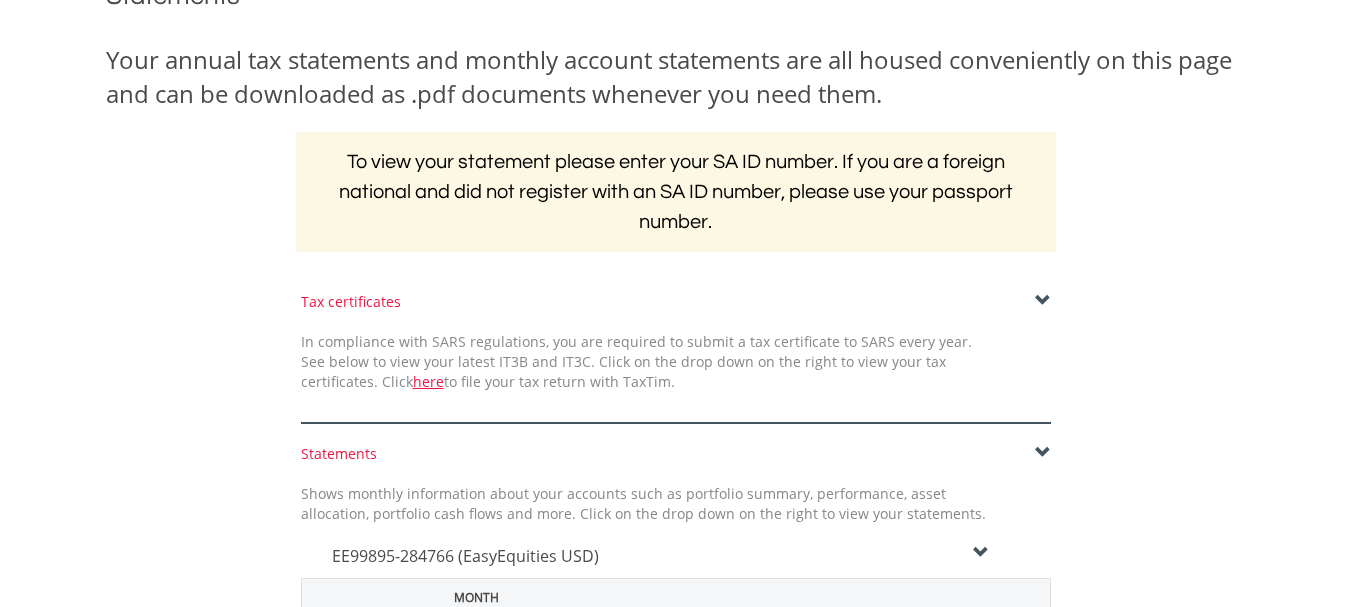 scroll, scrollTop: 0, scrollLeft: 0, axis: both 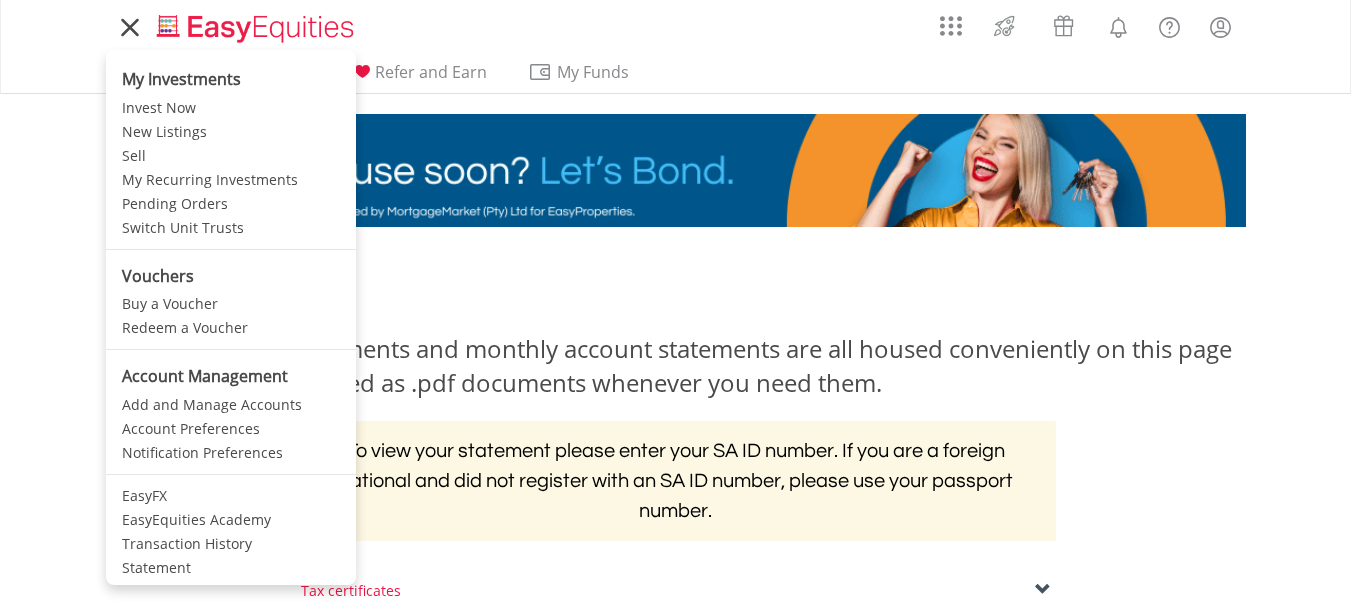 click 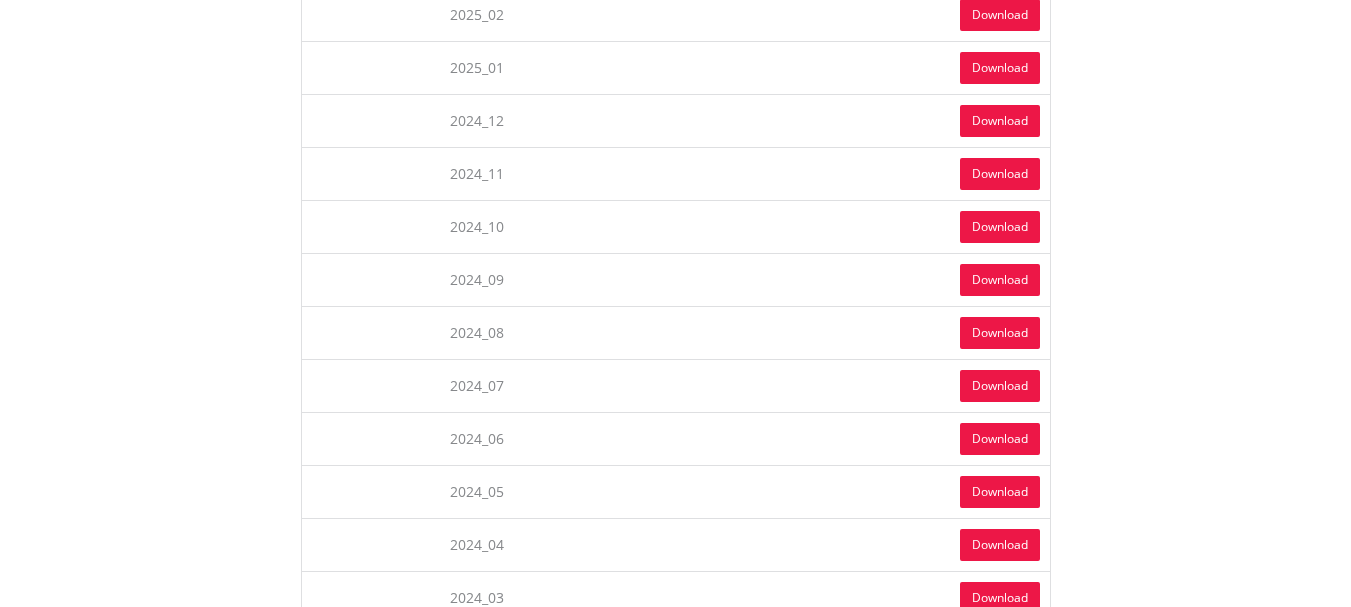 scroll, scrollTop: 1033, scrollLeft: 0, axis: vertical 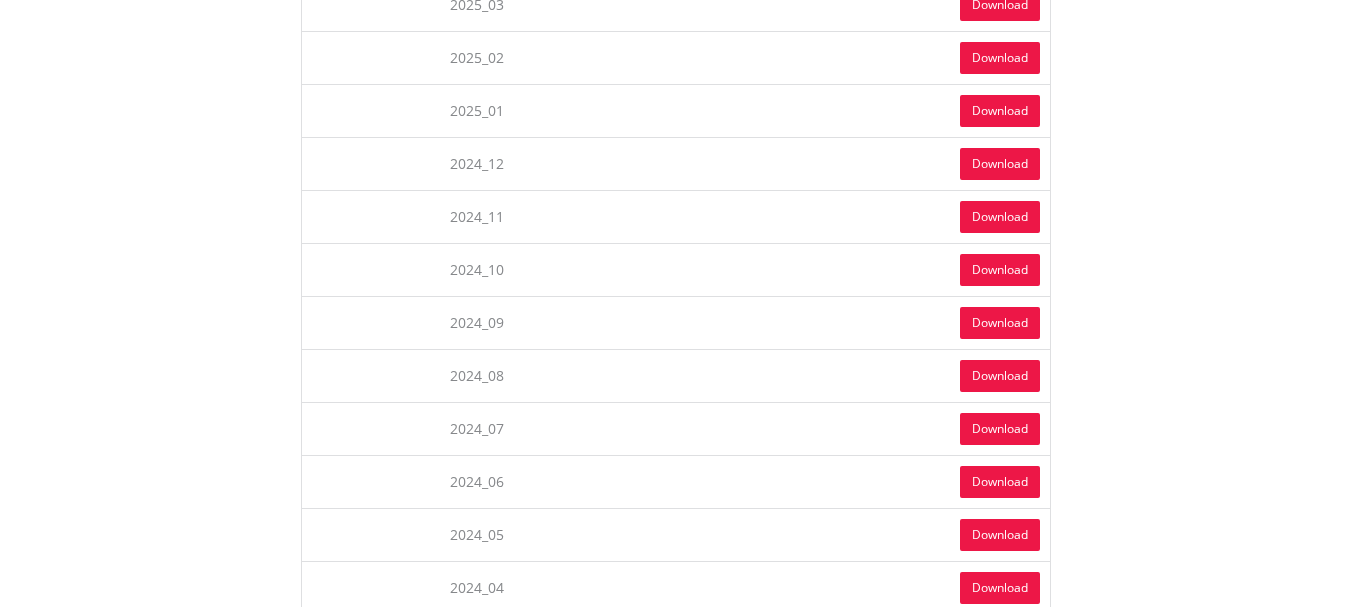 click on "Download" at bounding box center (1000, 164) 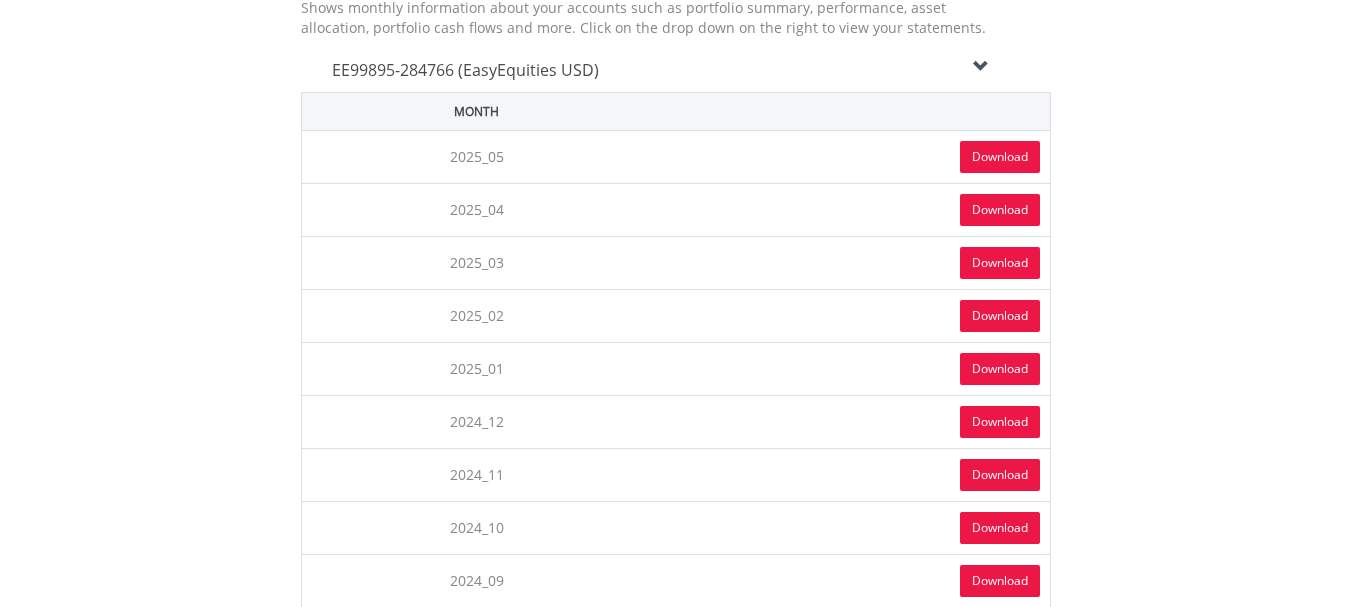 scroll, scrollTop: 753, scrollLeft: 0, axis: vertical 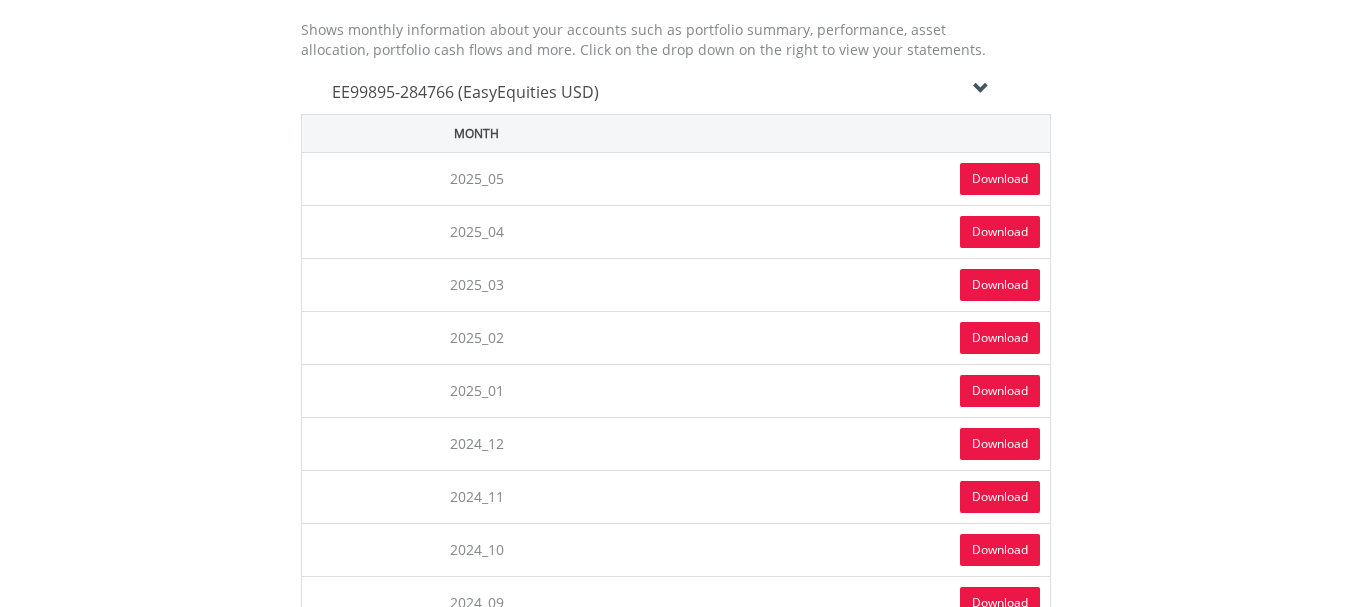 click on "Download" at bounding box center (1000, 179) 